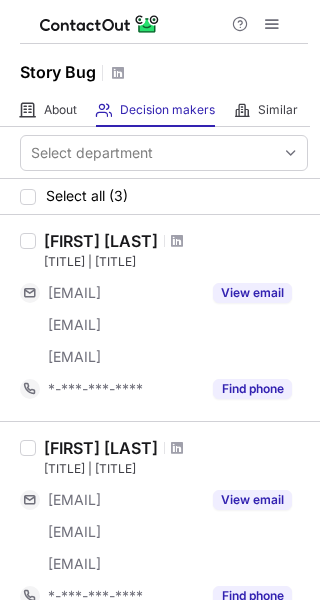 scroll, scrollTop: 0, scrollLeft: 0, axis: both 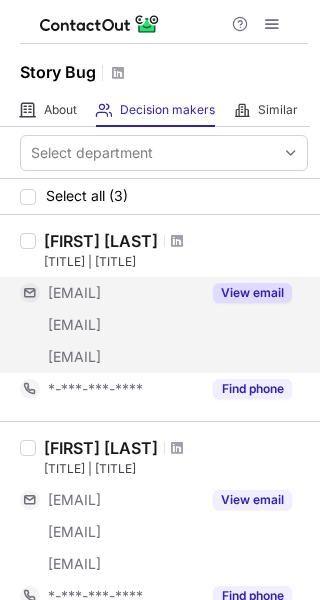 click on "View email" at bounding box center (252, 293) 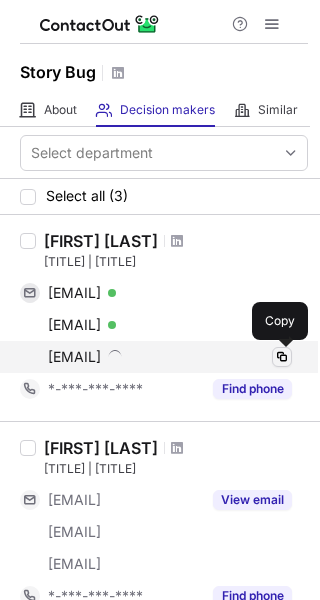 click at bounding box center (282, 357) 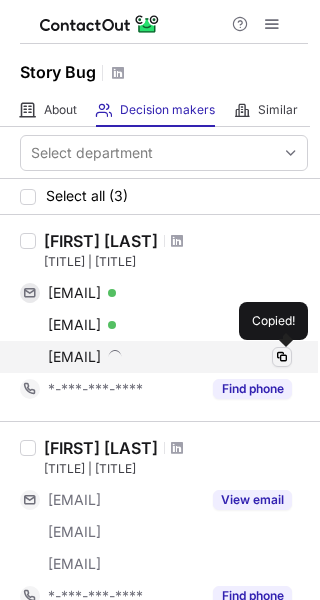 click at bounding box center (282, 357) 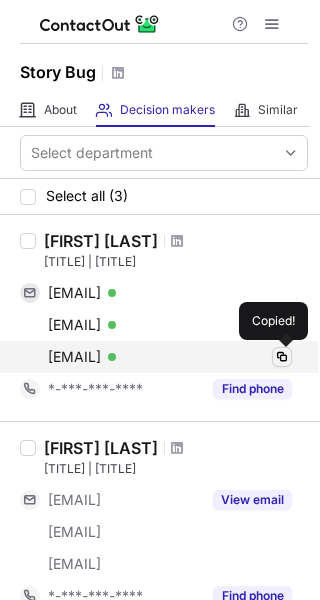 click at bounding box center (282, 357) 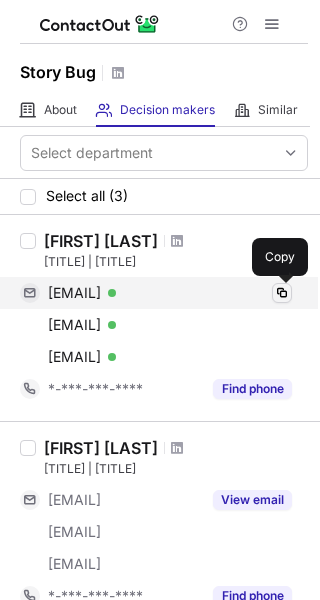 click at bounding box center (282, 293) 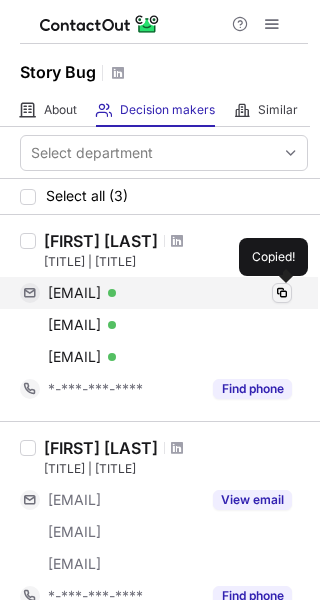 click at bounding box center [282, 293] 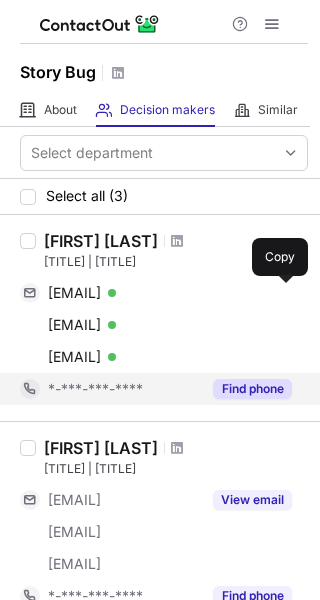 click on "Find phone" at bounding box center [252, 389] 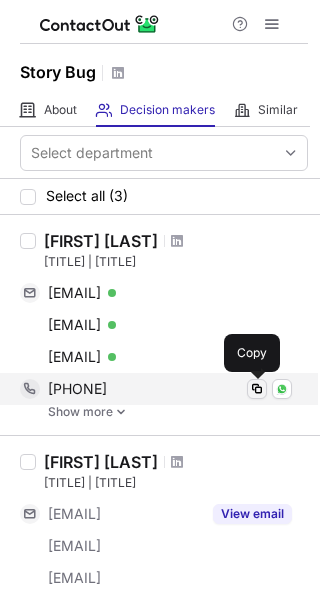 click at bounding box center [257, 389] 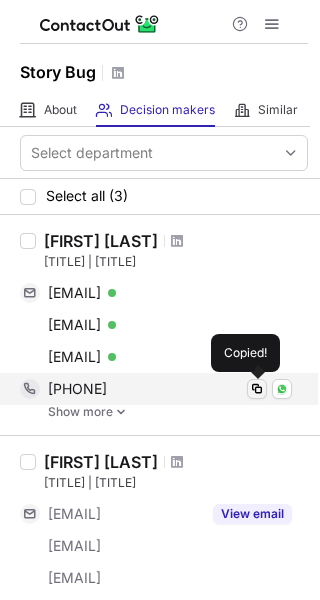 click at bounding box center [257, 389] 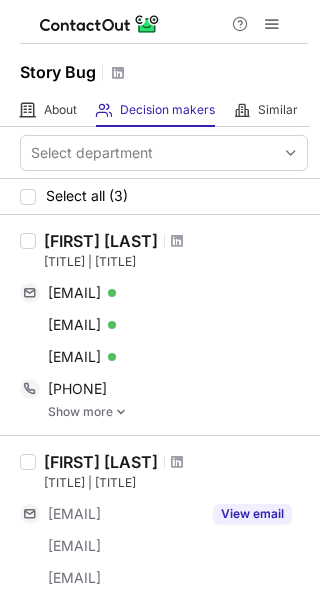 click on "Brendon Watson" at bounding box center (101, 241) 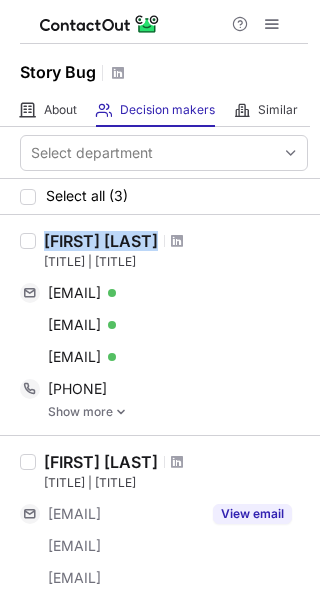 drag, startPoint x: 150, startPoint y: 241, endPoint x: 74, endPoint y: 243, distance: 76.02631 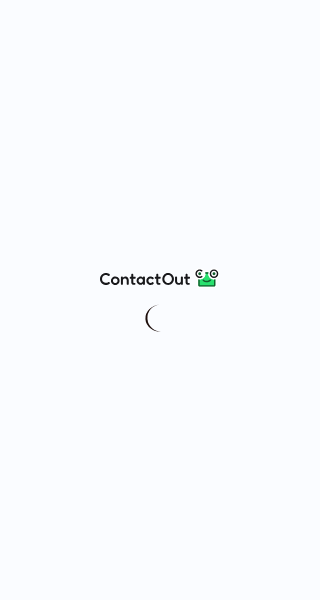 scroll, scrollTop: 0, scrollLeft: 0, axis: both 